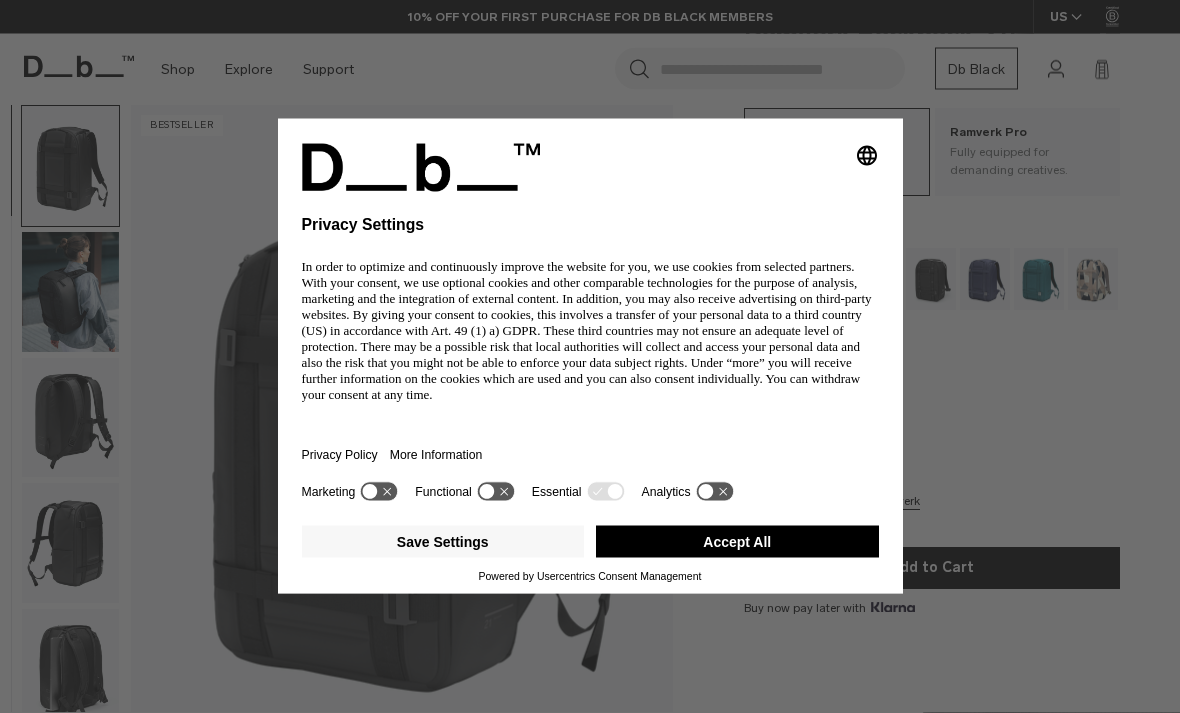 scroll, scrollTop: 132, scrollLeft: 0, axis: vertical 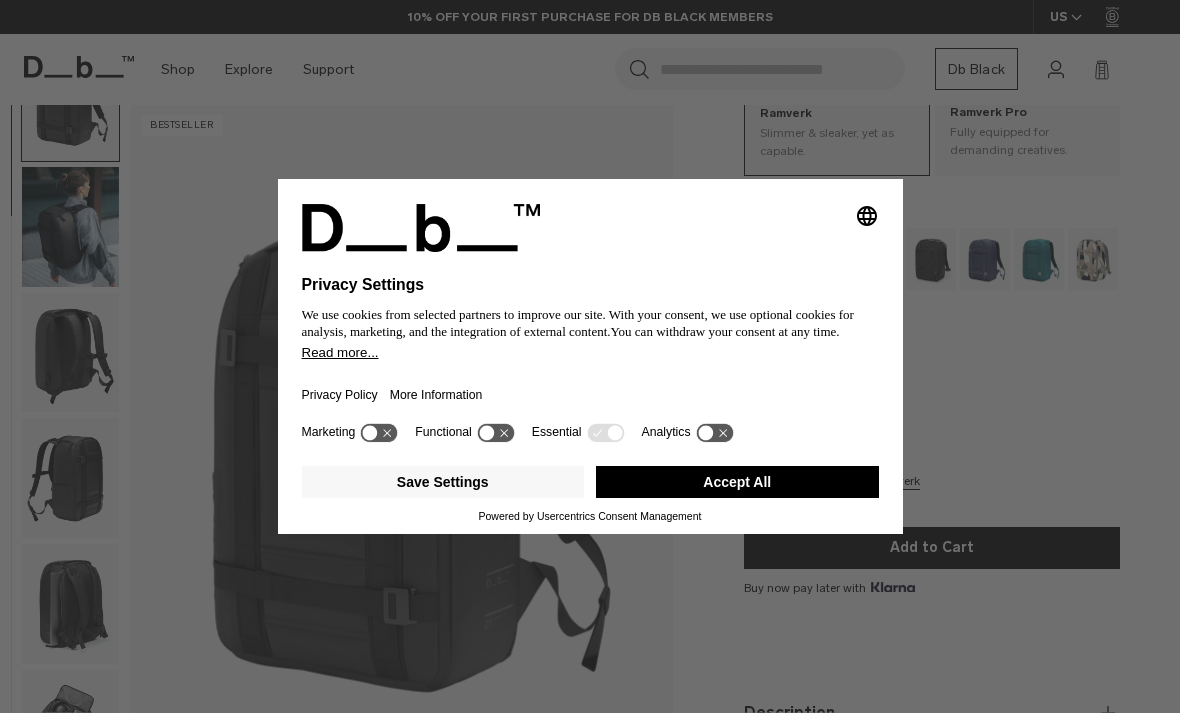click on "Accept All" at bounding box center [737, 482] 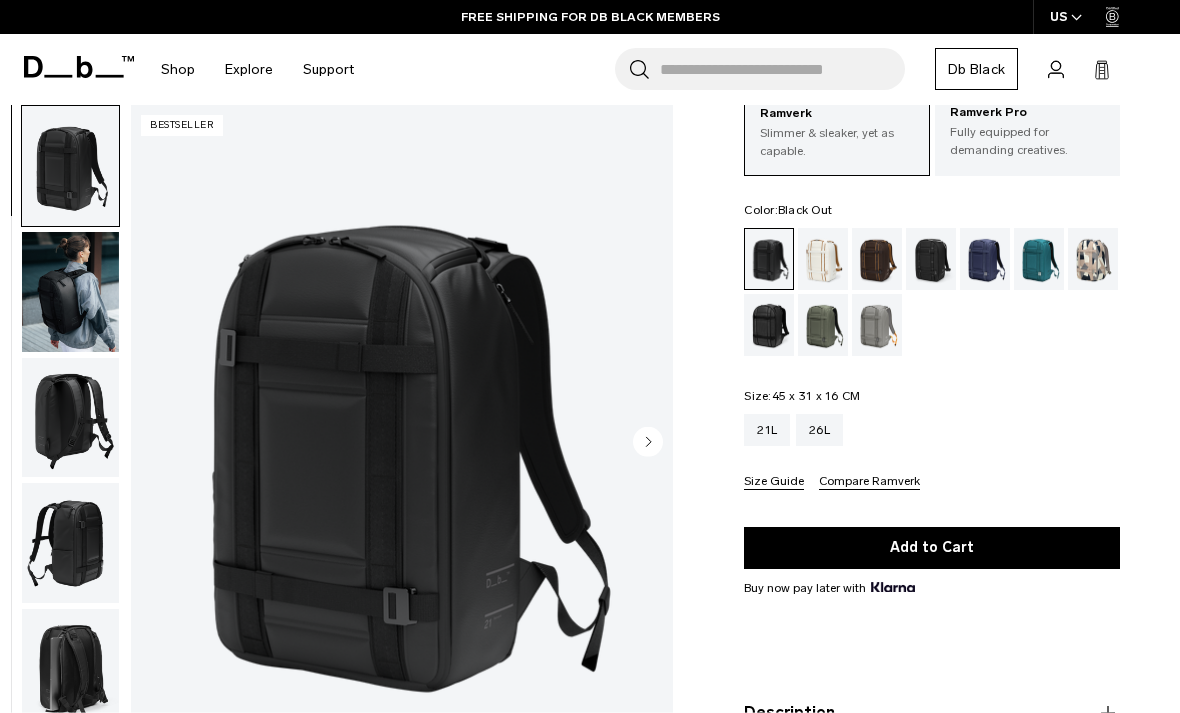 scroll, scrollTop: 0, scrollLeft: 0, axis: both 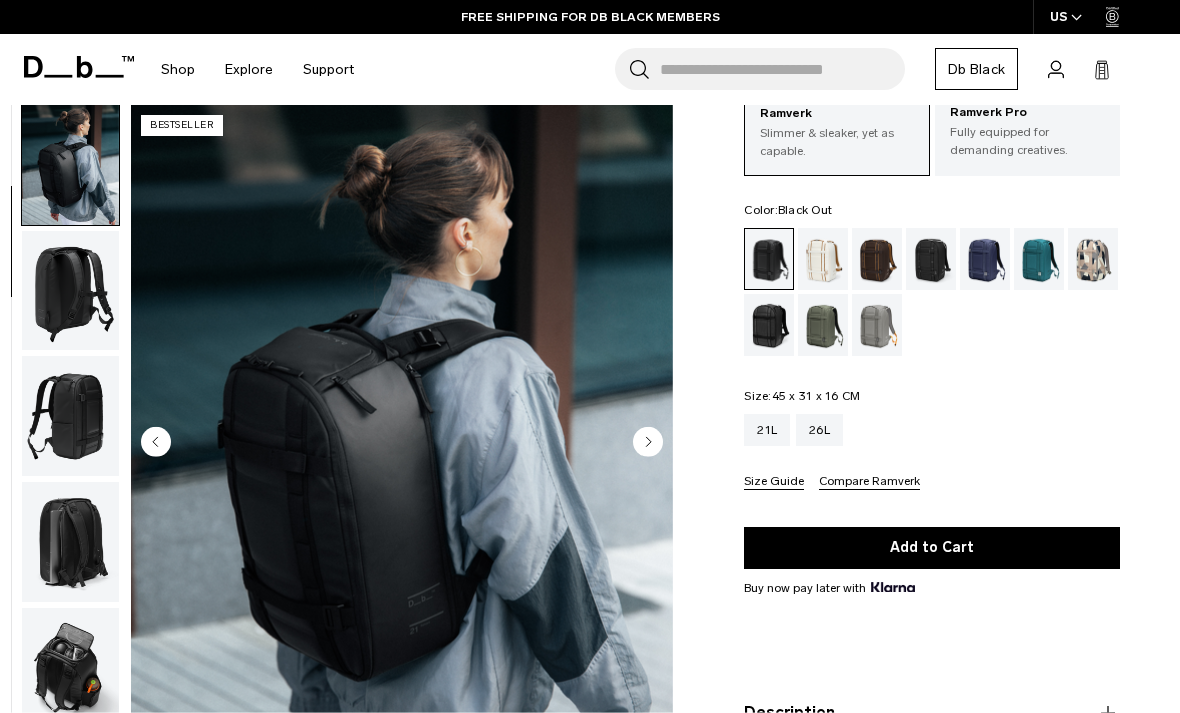 click 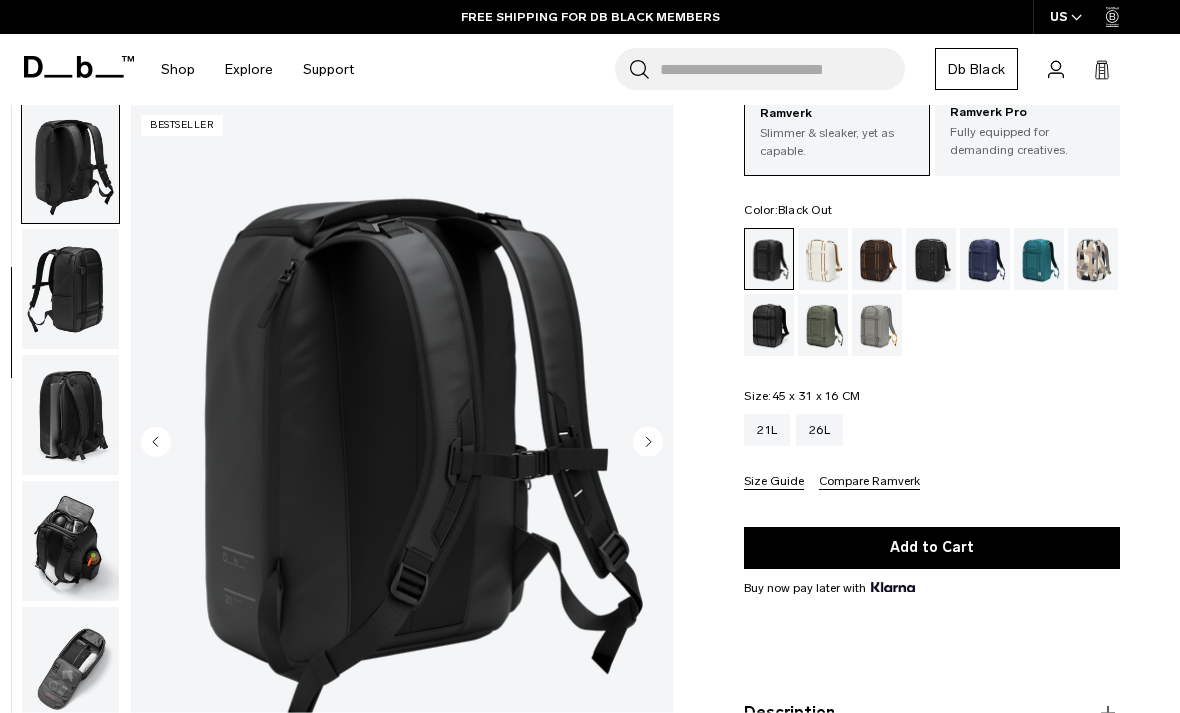 click 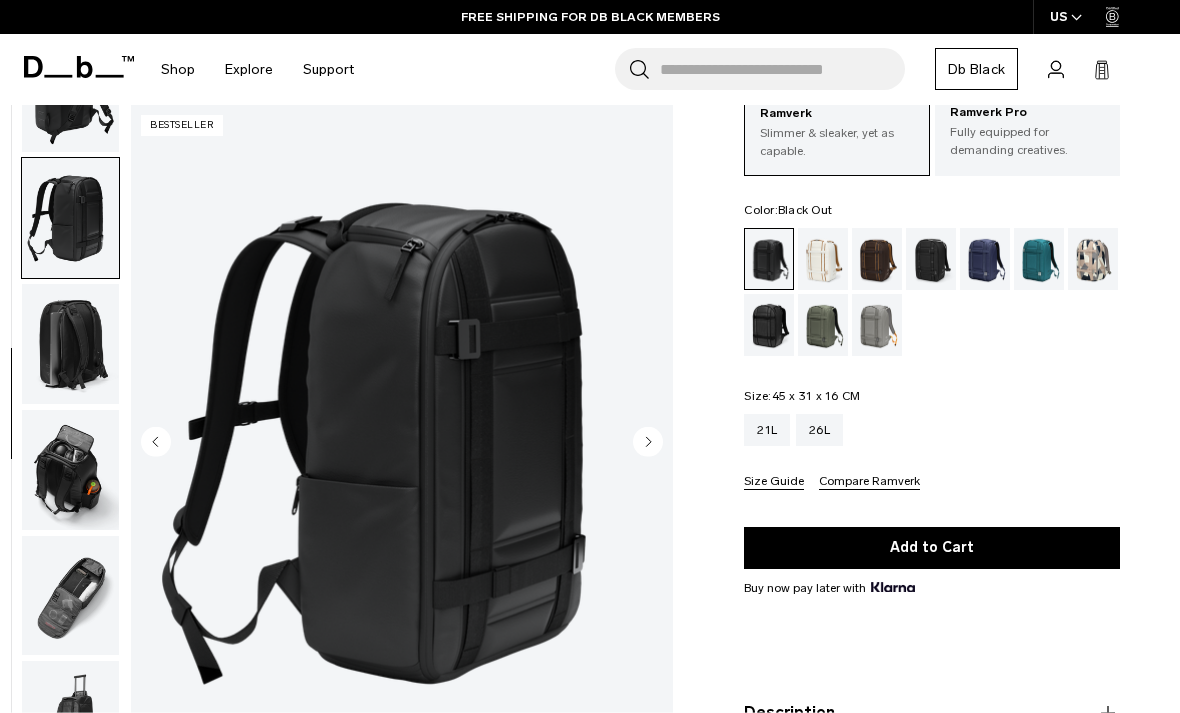 scroll, scrollTop: 337, scrollLeft: 0, axis: vertical 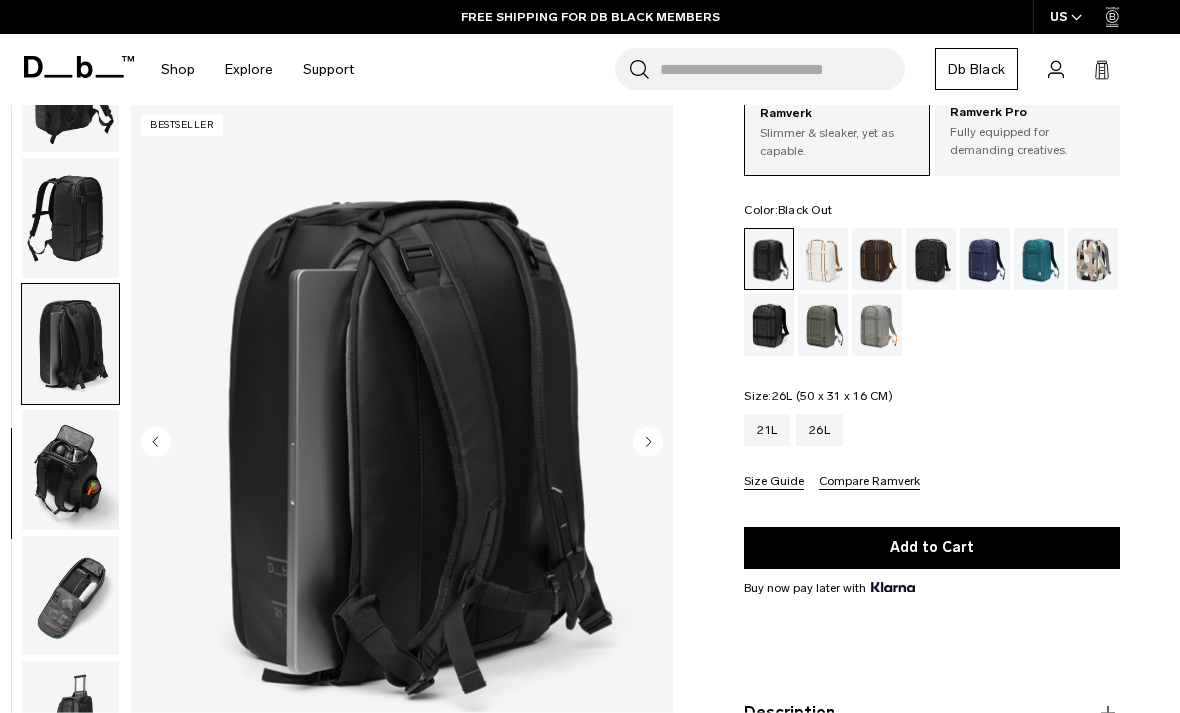 click on "26L" at bounding box center [819, 430] 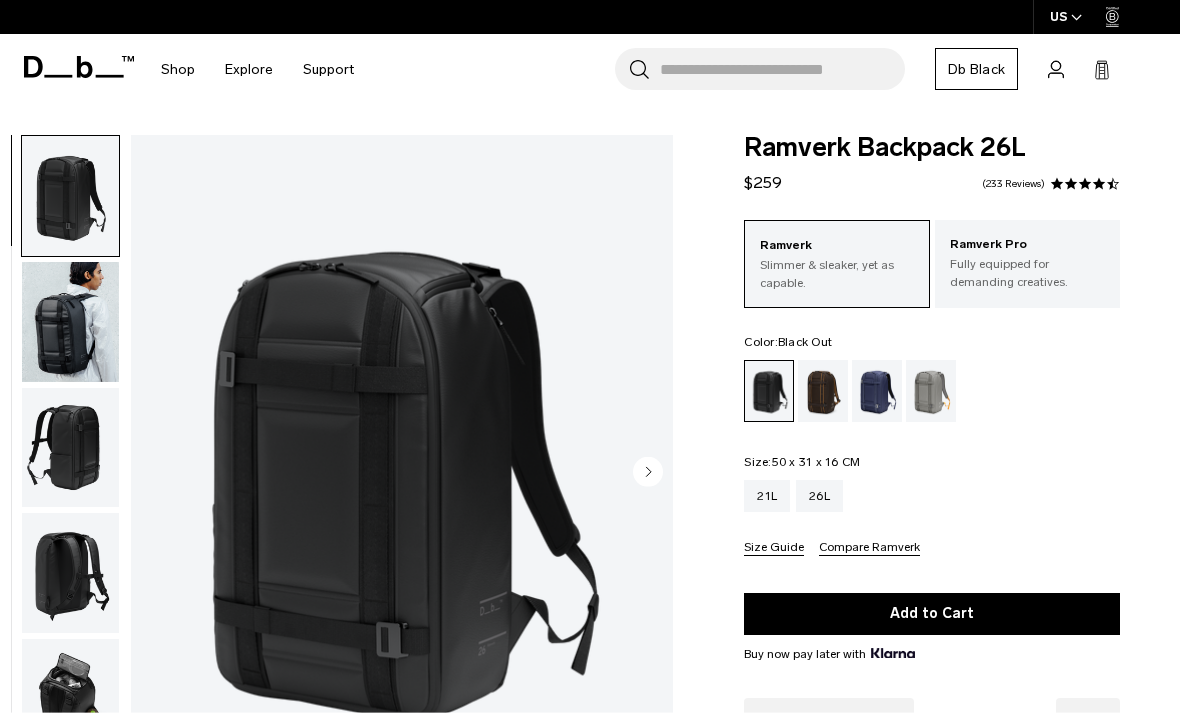 scroll, scrollTop: 0, scrollLeft: 0, axis: both 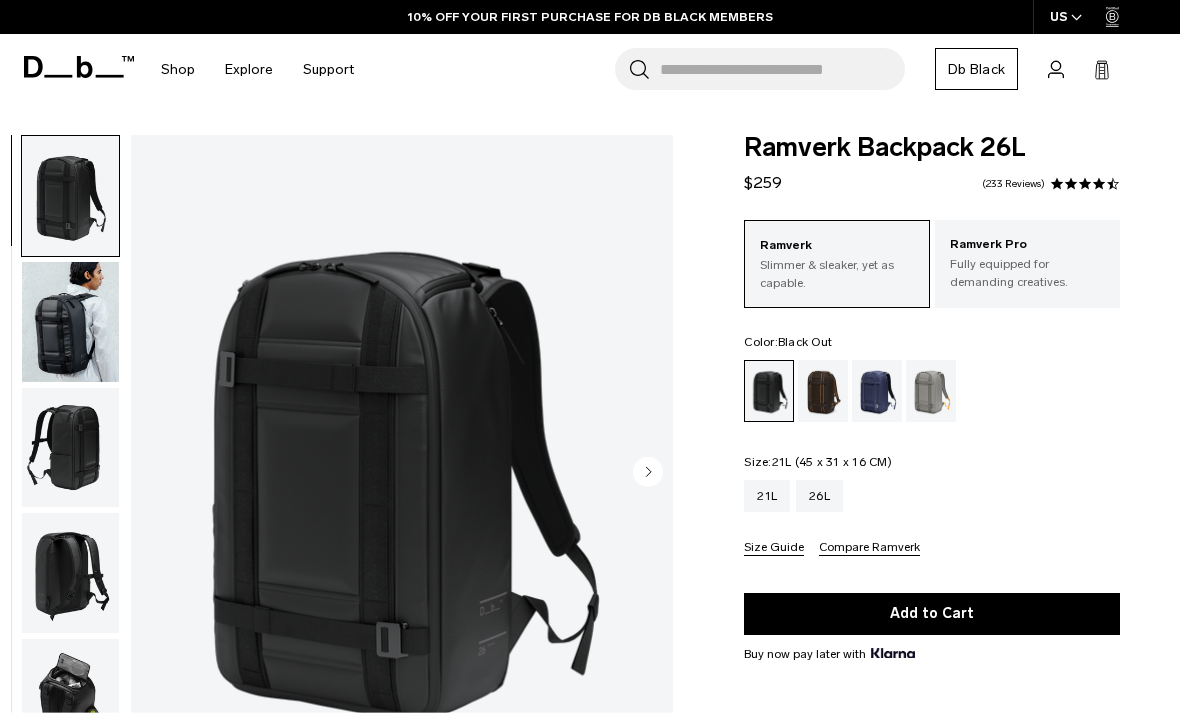 click on "21L" at bounding box center [767, 496] 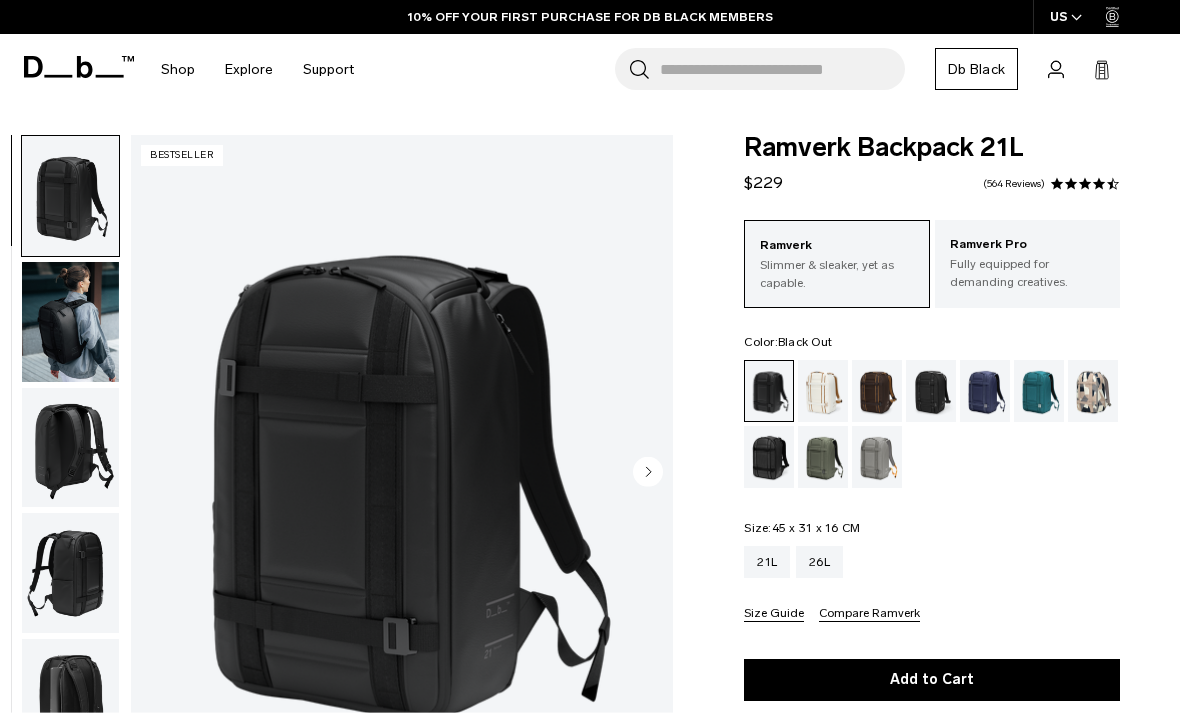 scroll, scrollTop: 0, scrollLeft: 0, axis: both 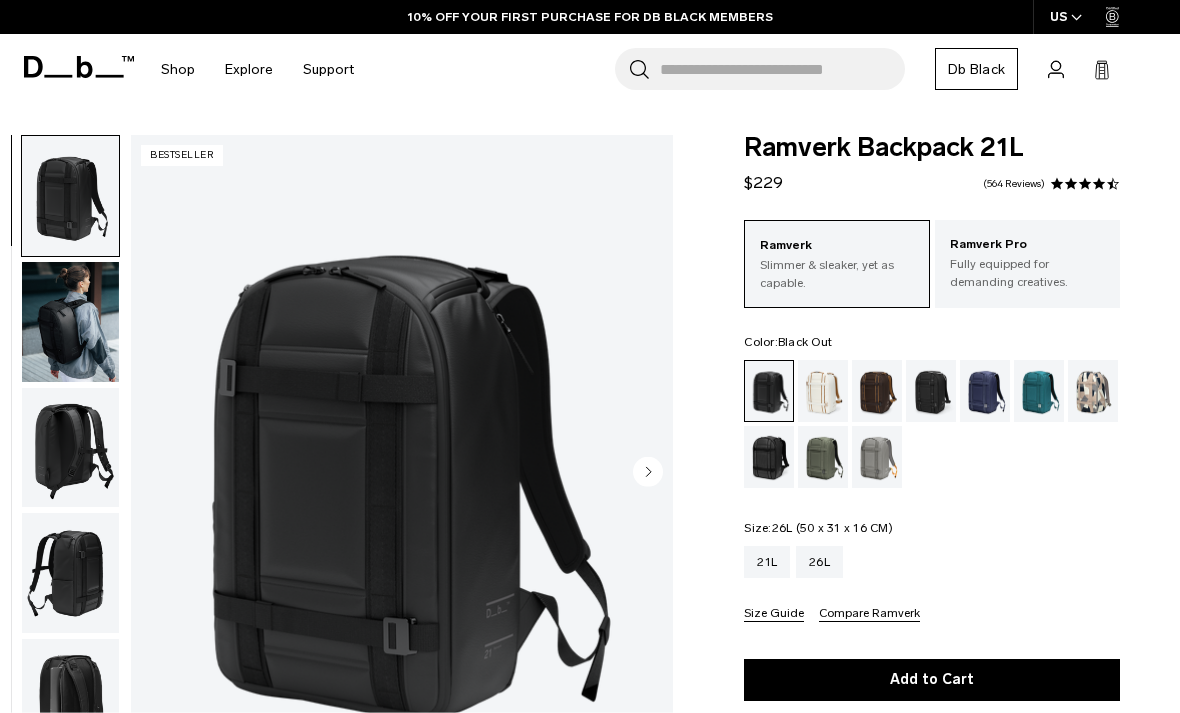 click on "26L" at bounding box center [819, 562] 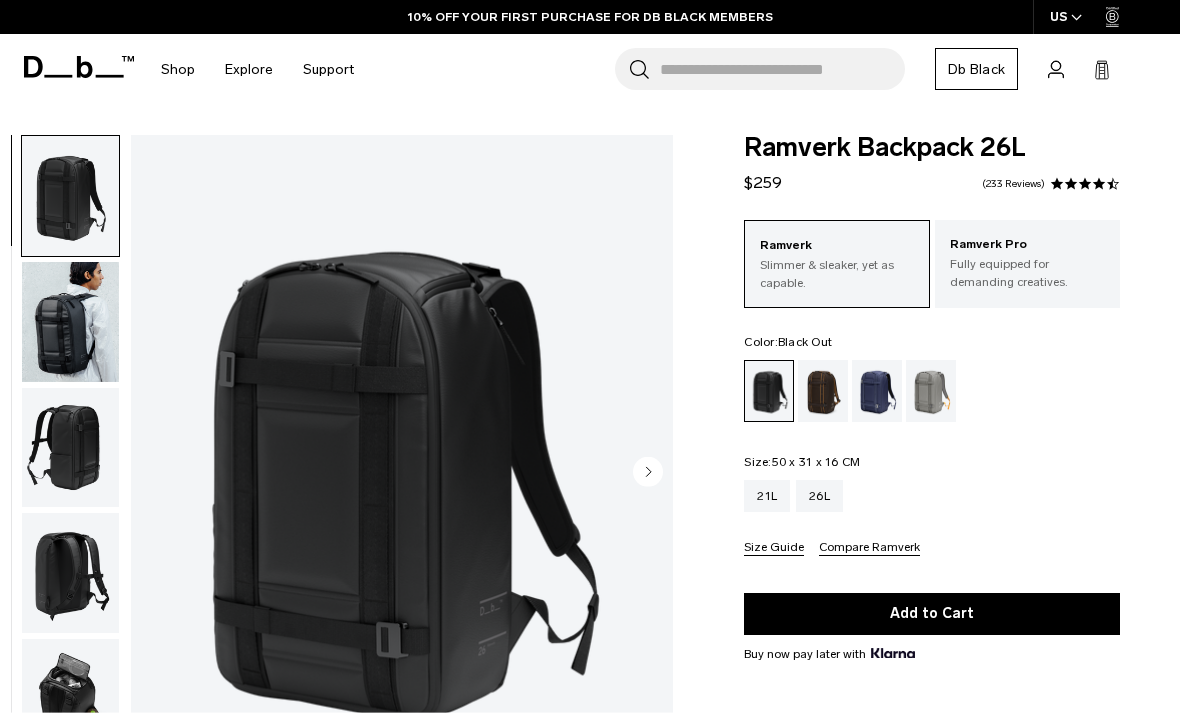 scroll, scrollTop: 0, scrollLeft: 0, axis: both 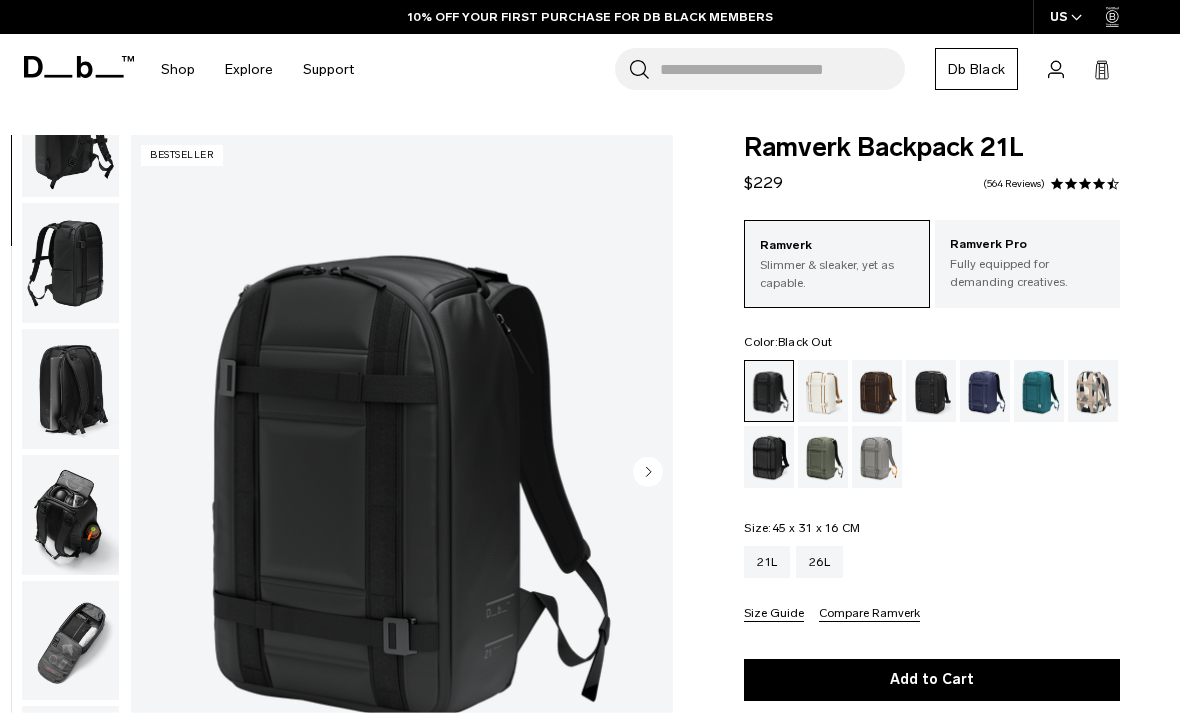 click at bounding box center [70, 515] 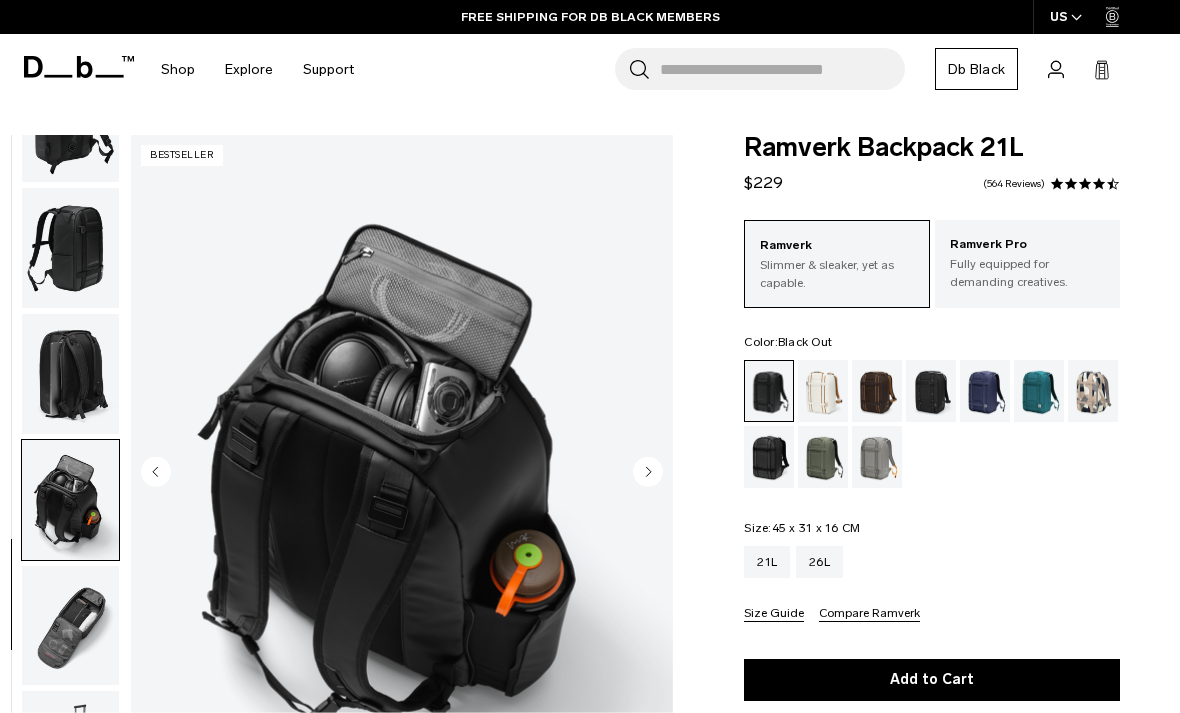 scroll, scrollTop: 337, scrollLeft: 0, axis: vertical 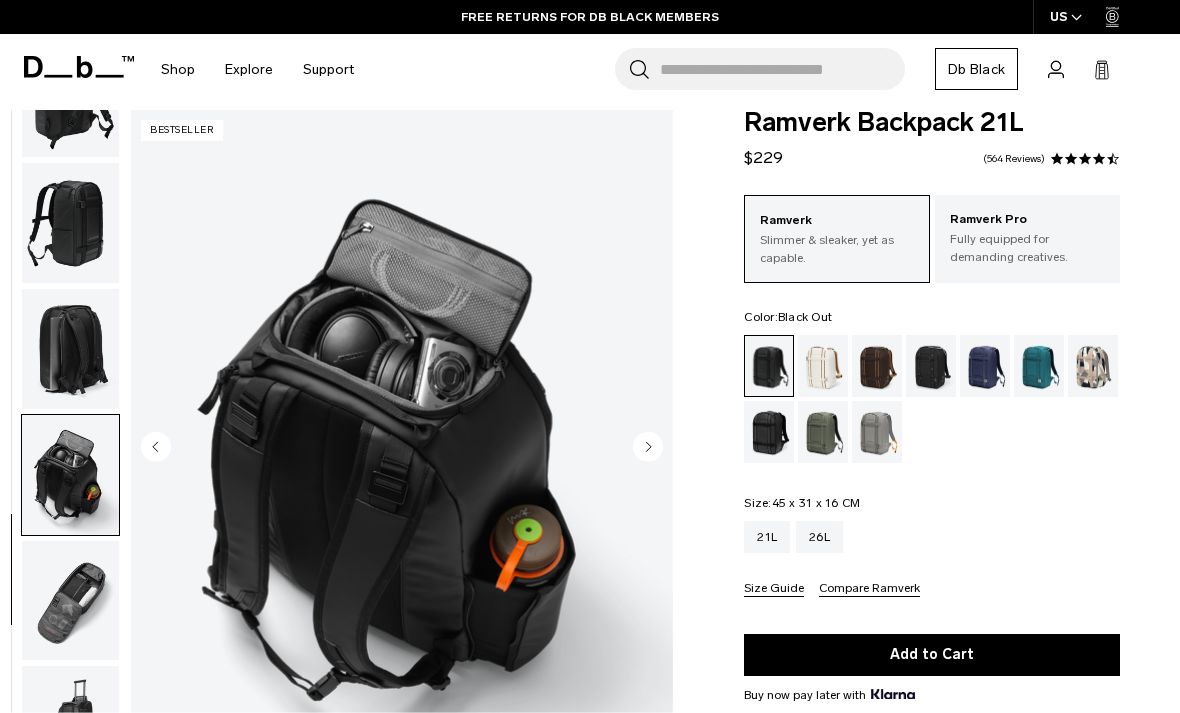 click at bounding box center (70, 349) 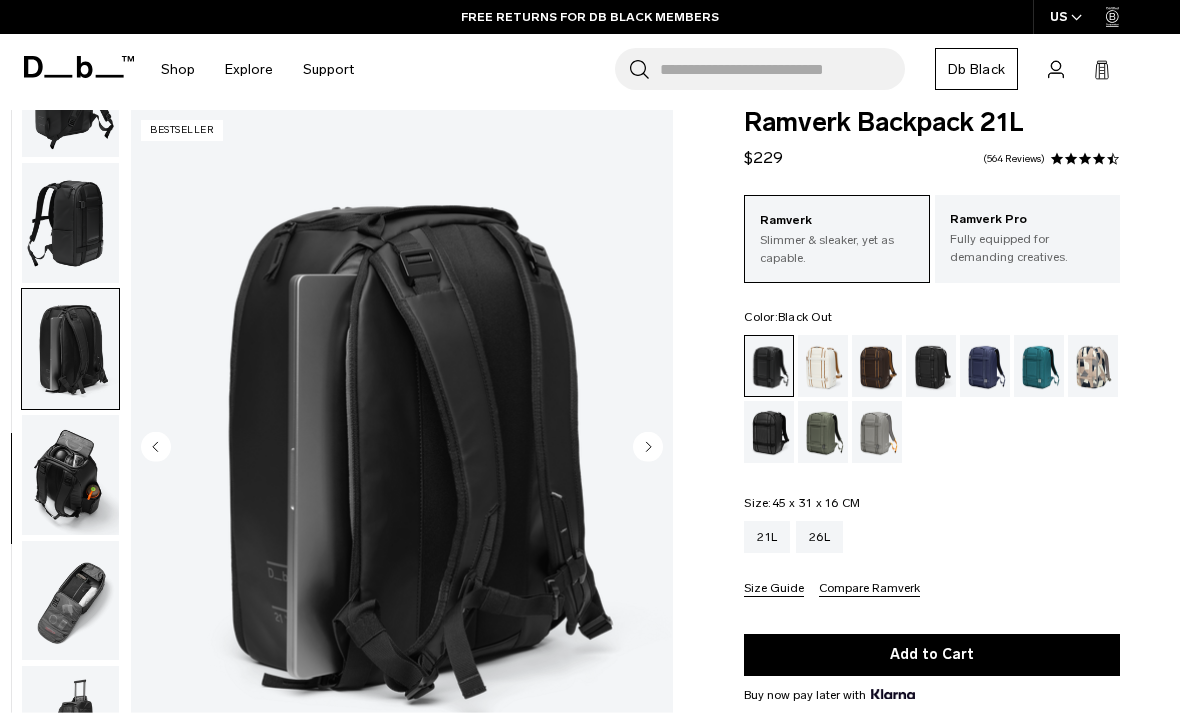 click at bounding box center (70, 475) 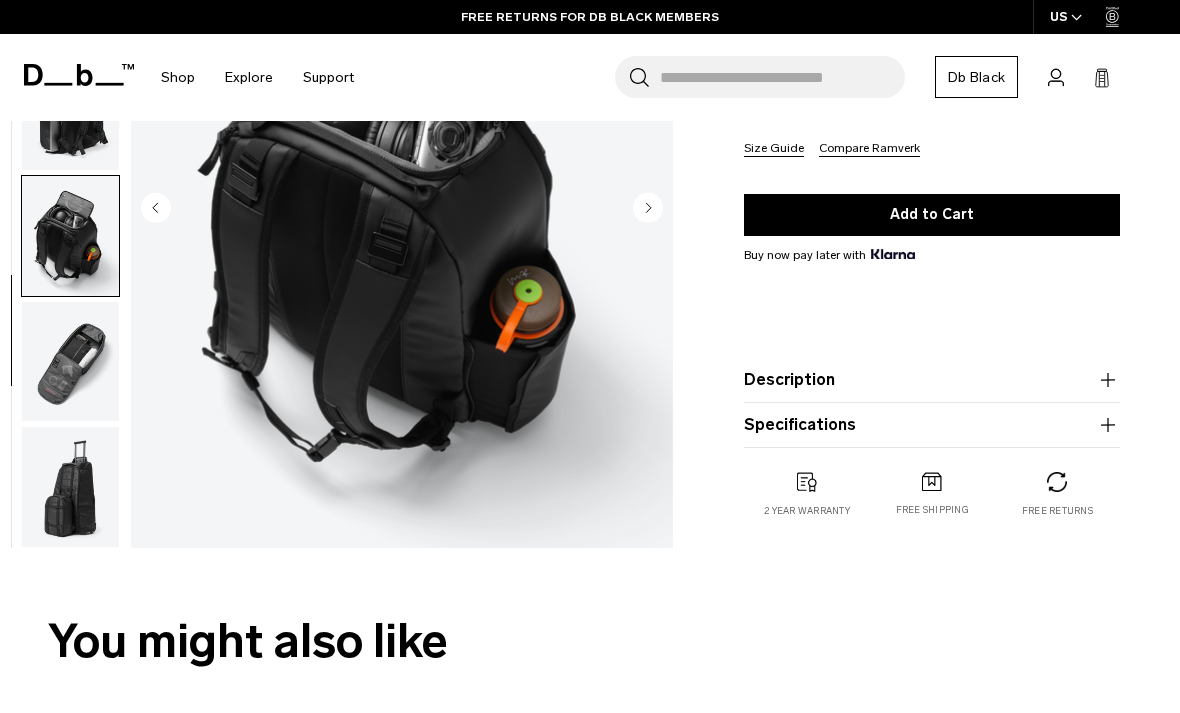 scroll, scrollTop: 498, scrollLeft: 0, axis: vertical 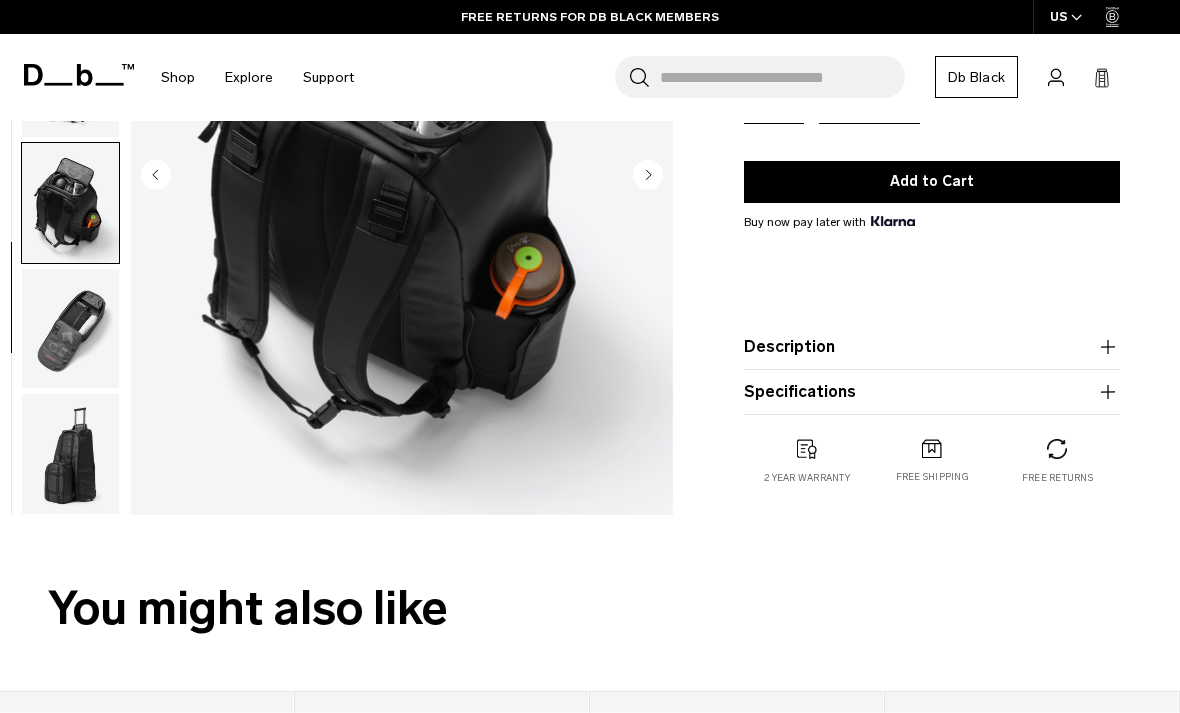 click at bounding box center (70, 328) 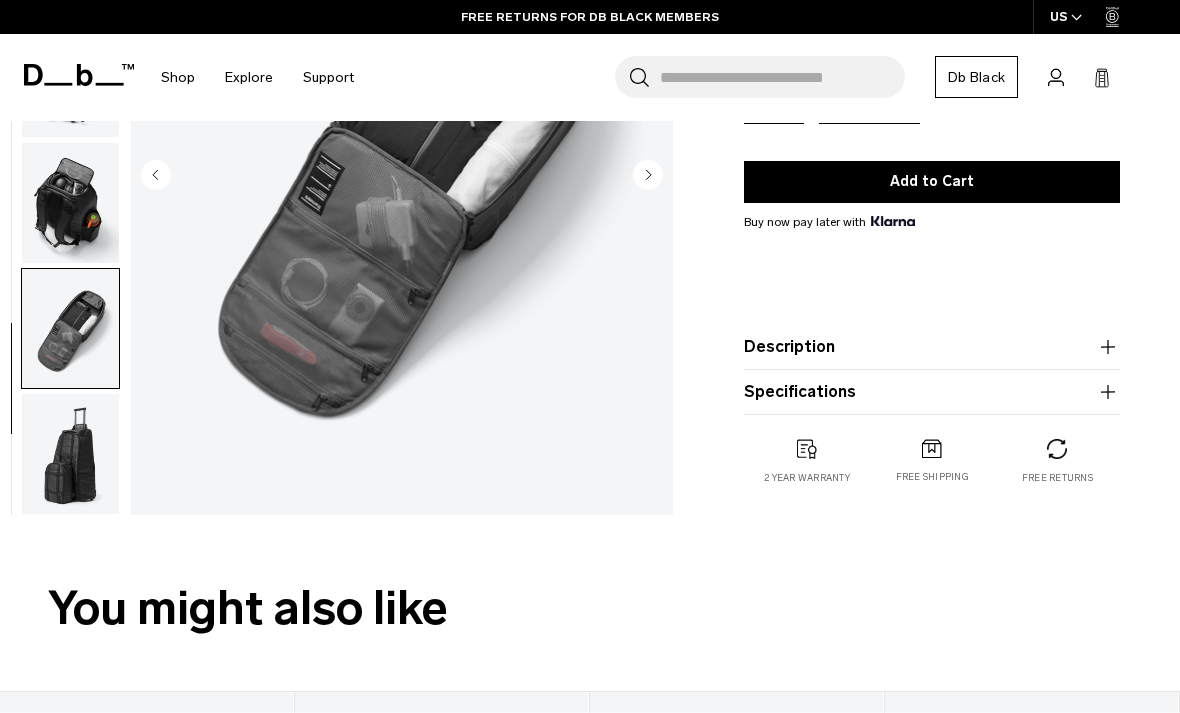click at bounding box center [70, 454] 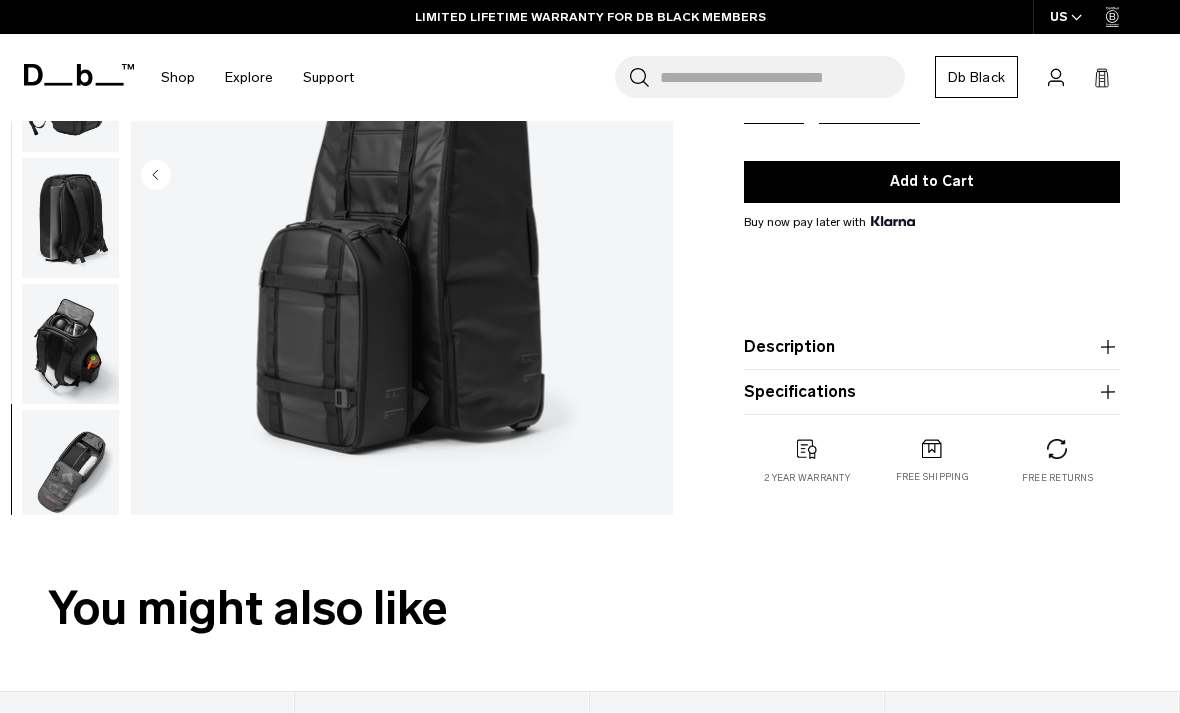 scroll, scrollTop: 179, scrollLeft: 0, axis: vertical 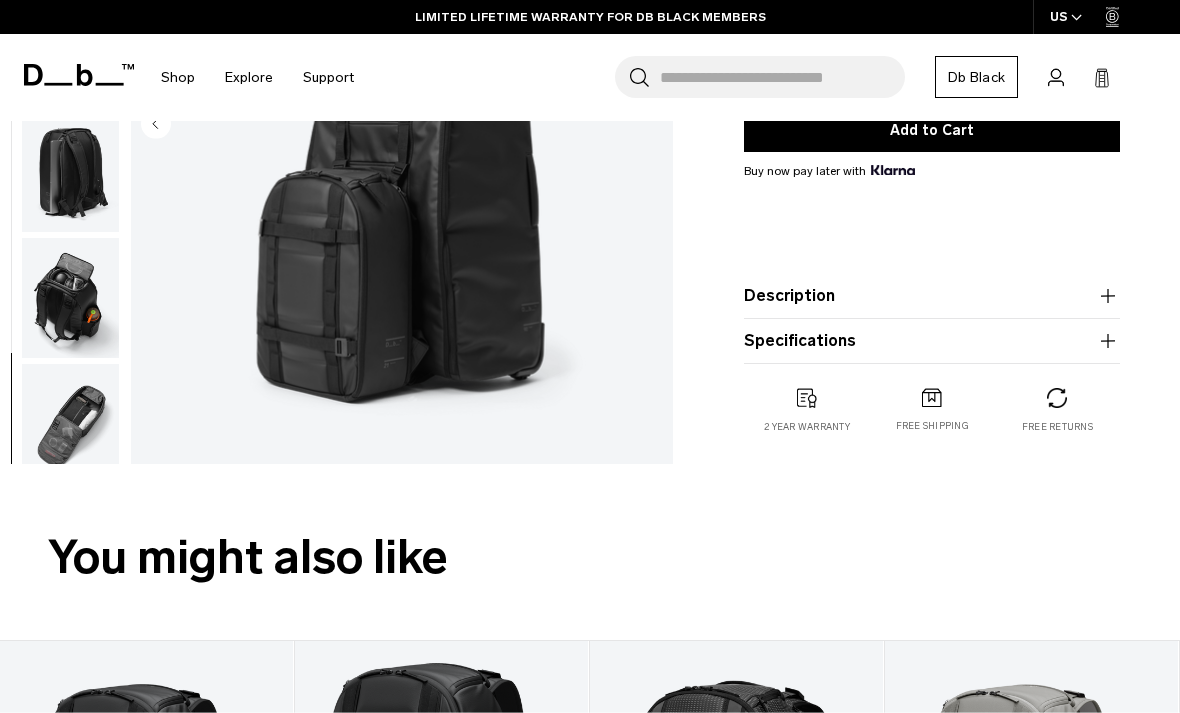 click 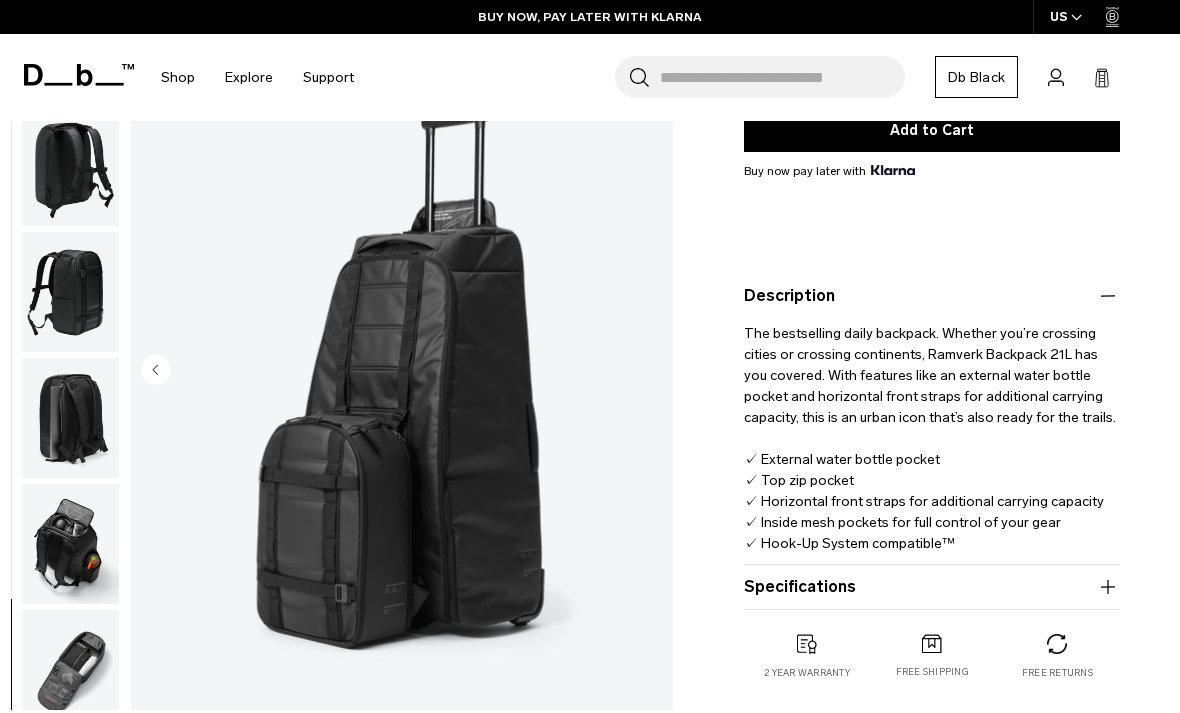 click 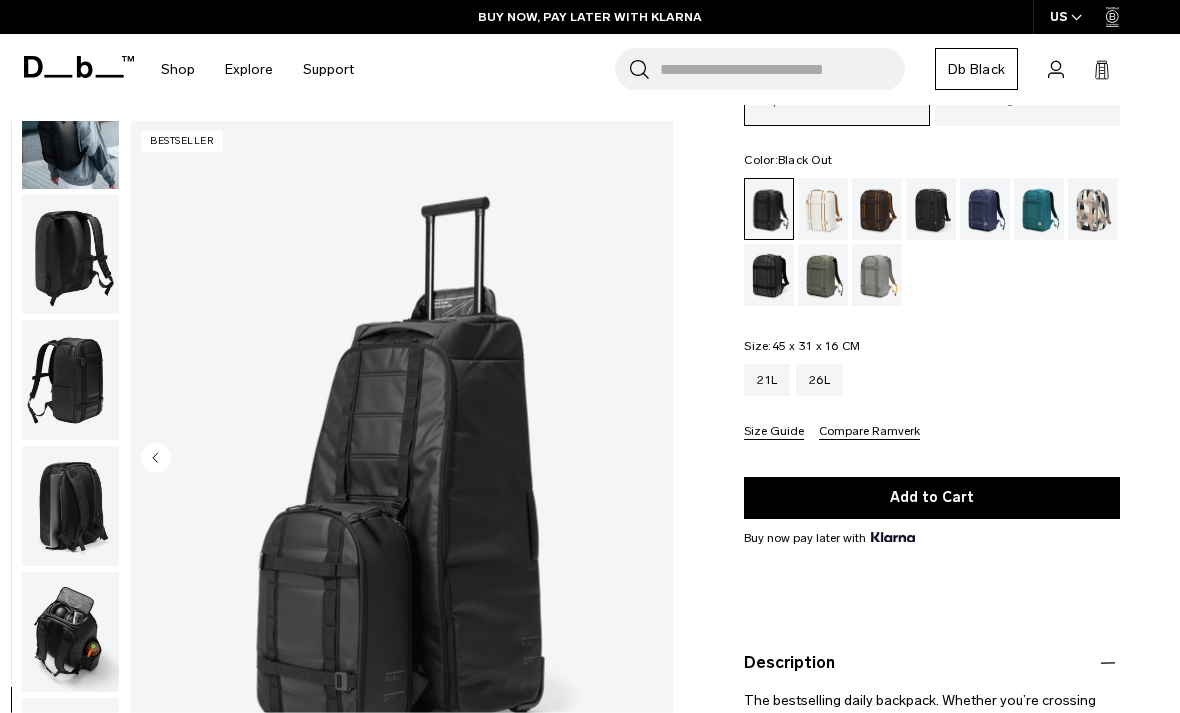 scroll, scrollTop: 171, scrollLeft: 0, axis: vertical 